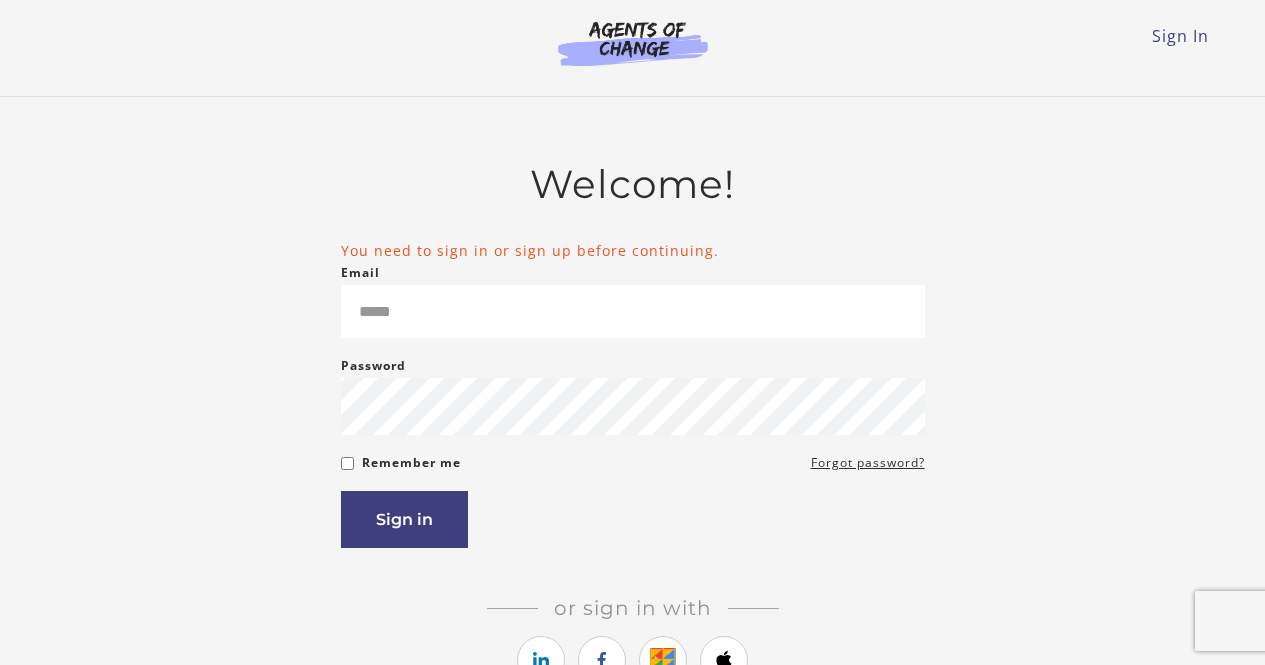 scroll, scrollTop: 0, scrollLeft: 0, axis: both 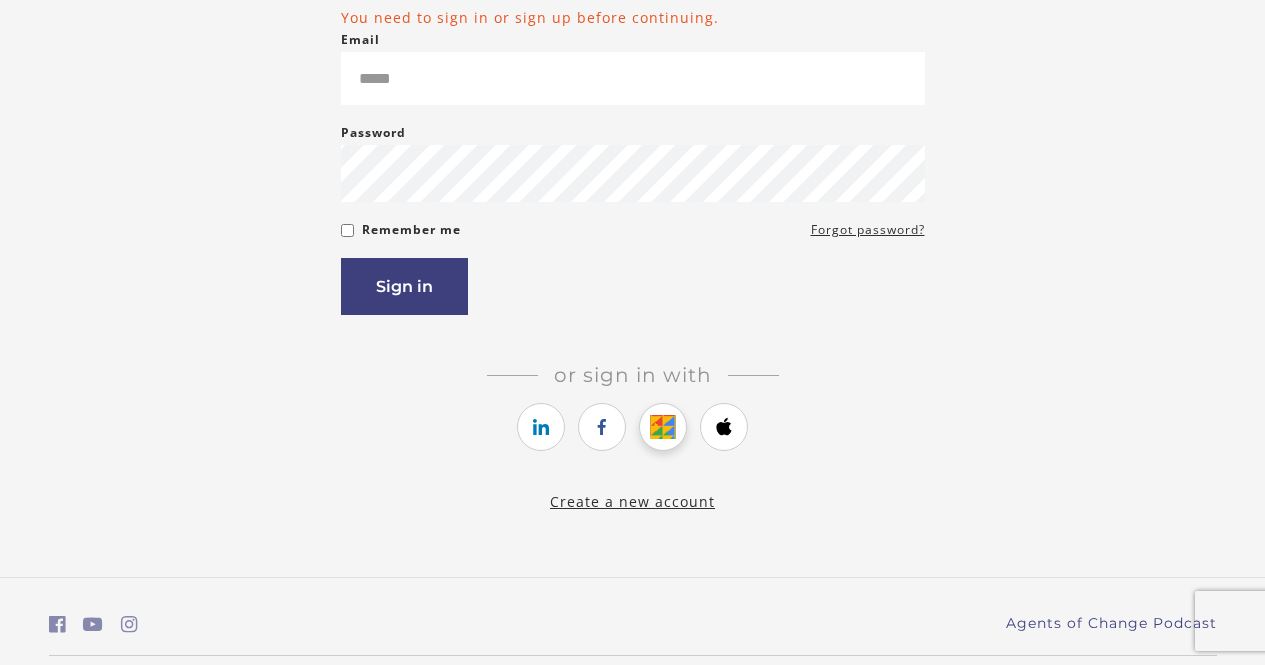 click at bounding box center (663, 427) 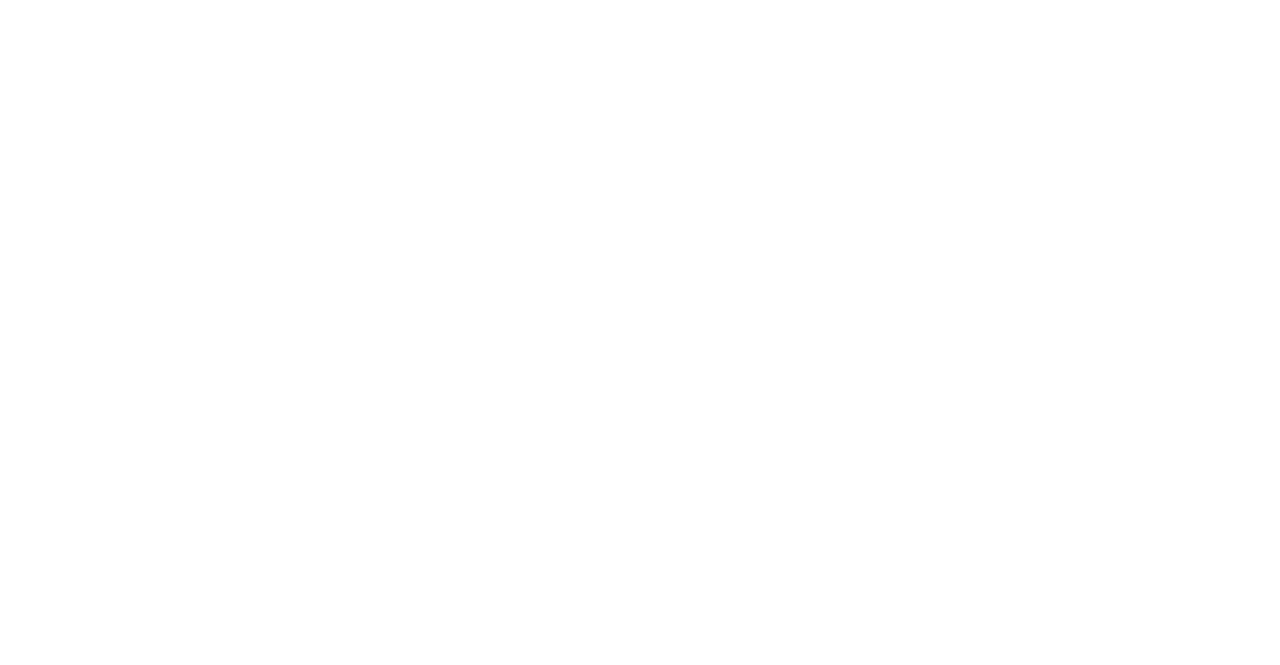scroll, scrollTop: 0, scrollLeft: 0, axis: both 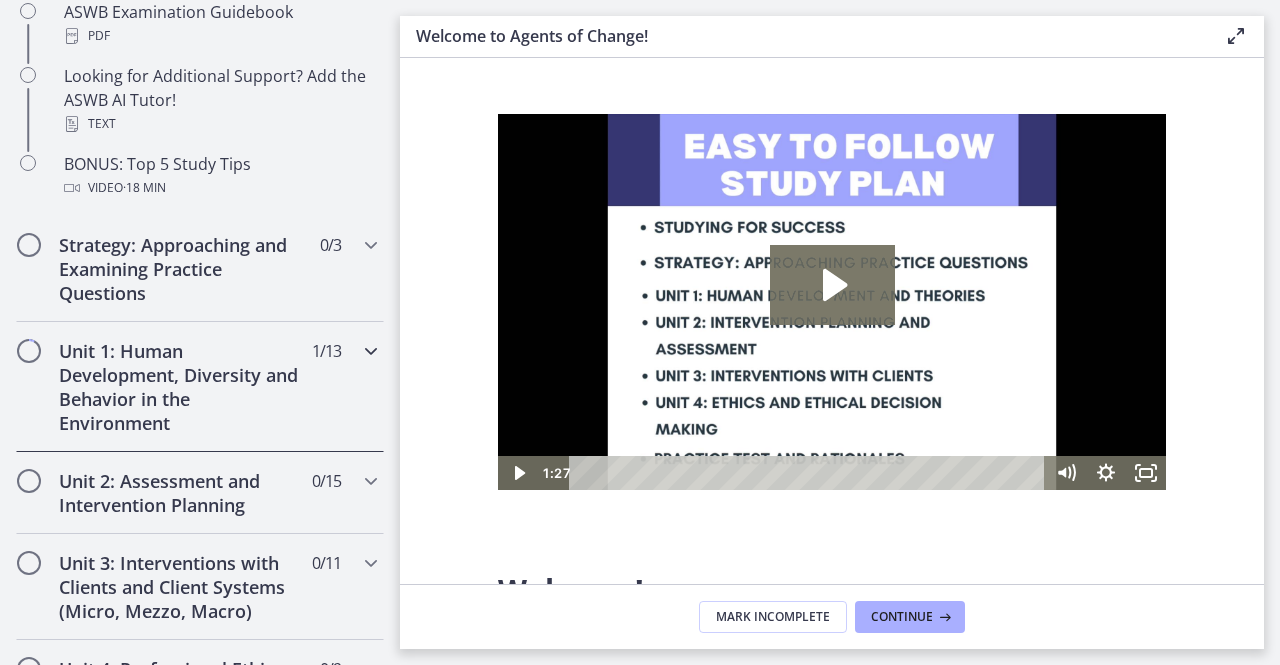 click on "Unit 1: Human Development, Diversity and Behavior in the Environment" at bounding box center [181, 387] 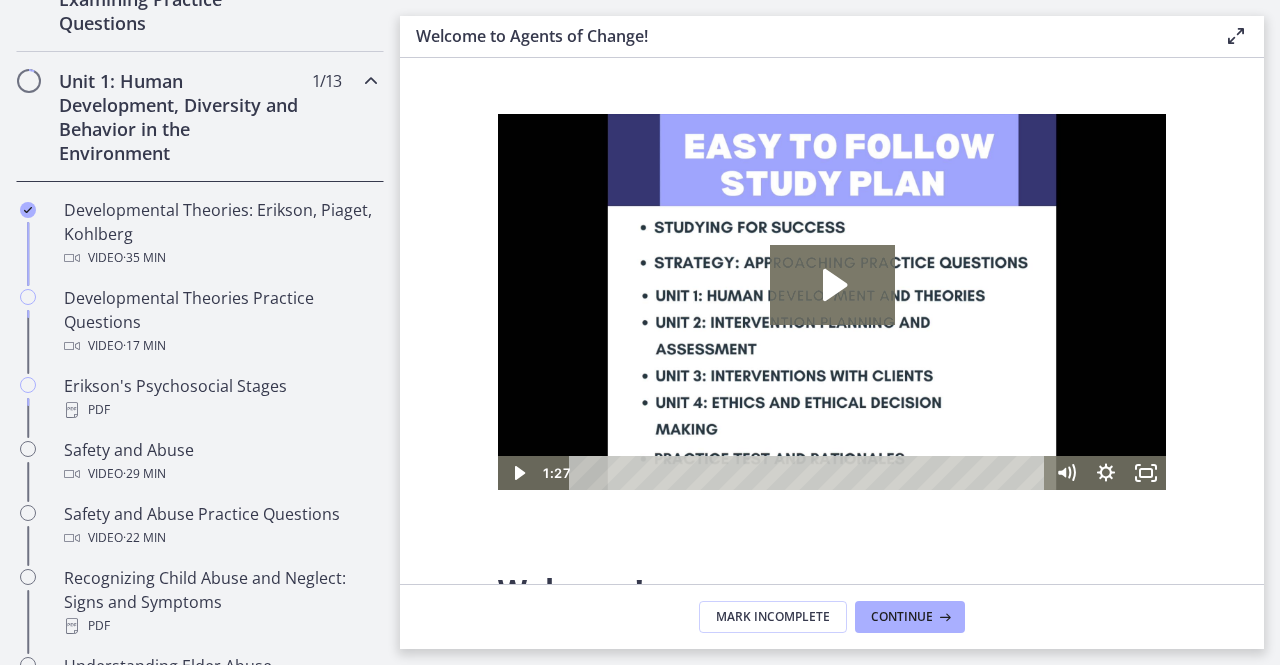 scroll, scrollTop: 512, scrollLeft: 0, axis: vertical 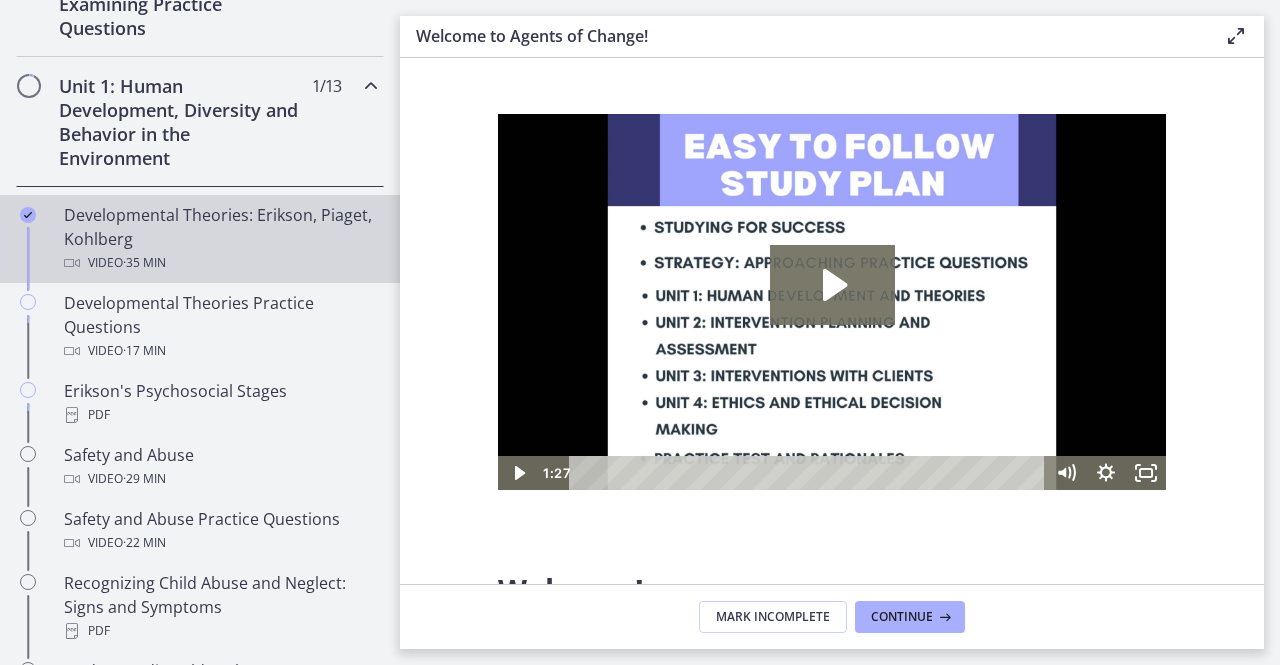 click on "Developmental Theories: Erikson, Piaget, Kohlberg
Video
·  35 min" at bounding box center [220, 239] 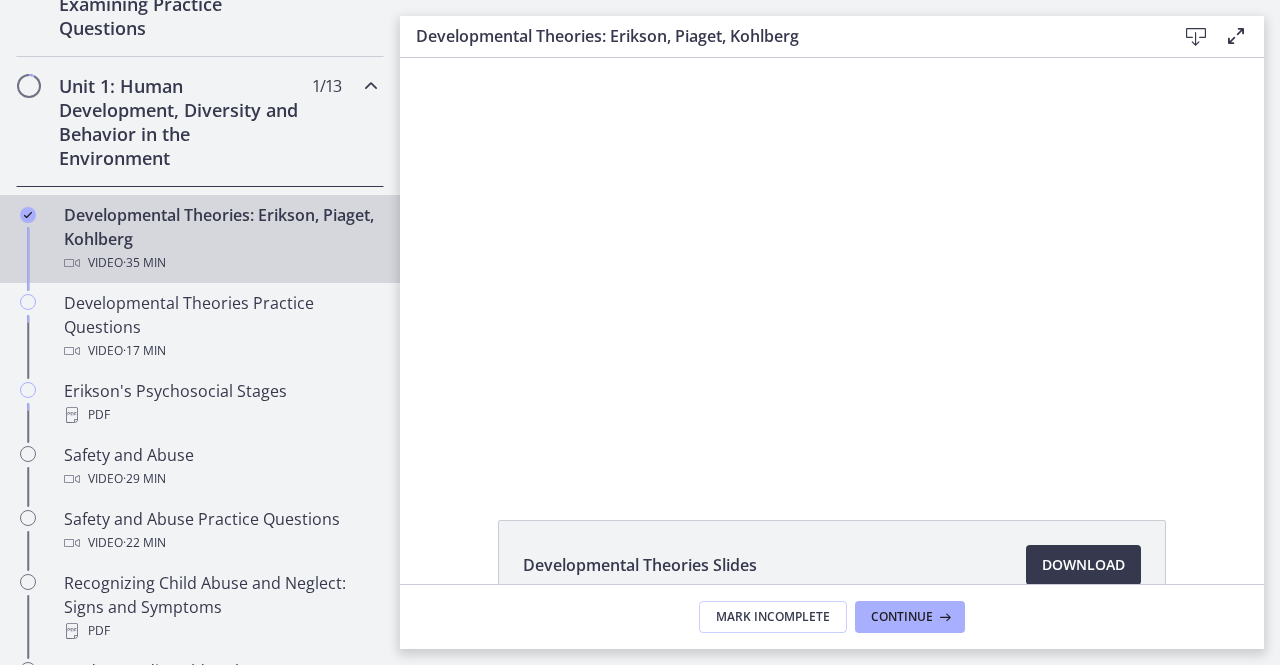scroll, scrollTop: 0, scrollLeft: 0, axis: both 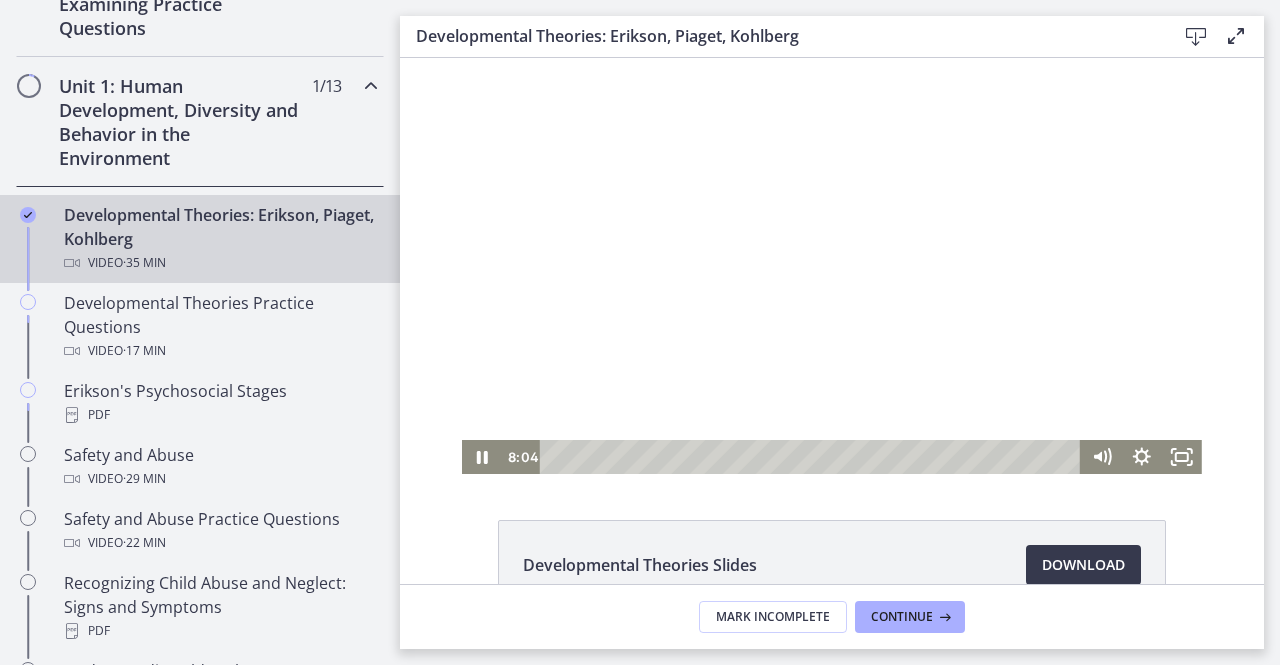 click at bounding box center (832, 266) 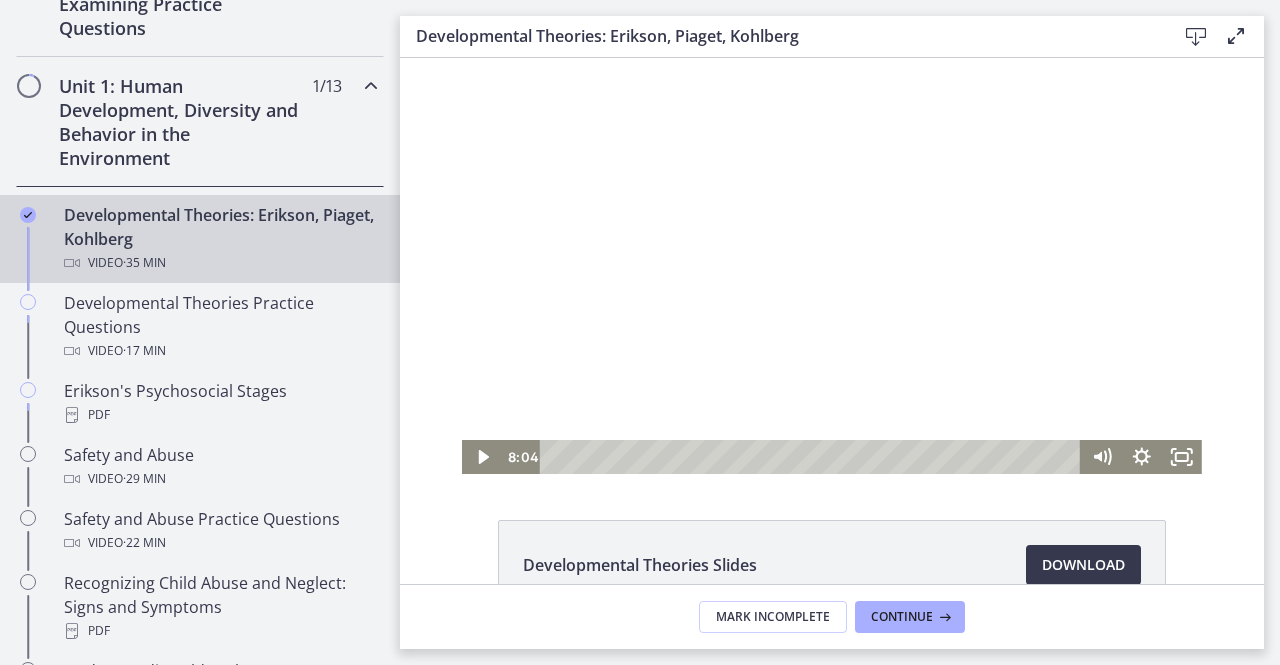type 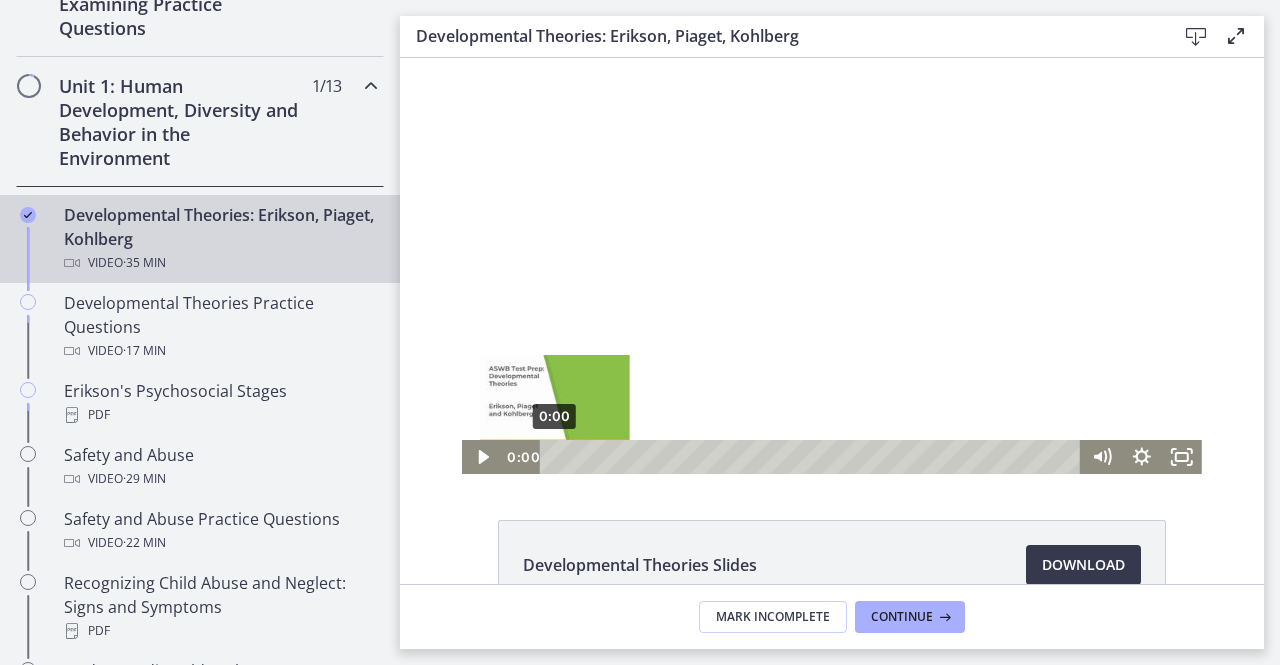 click on "0:00" at bounding box center [813, 457] 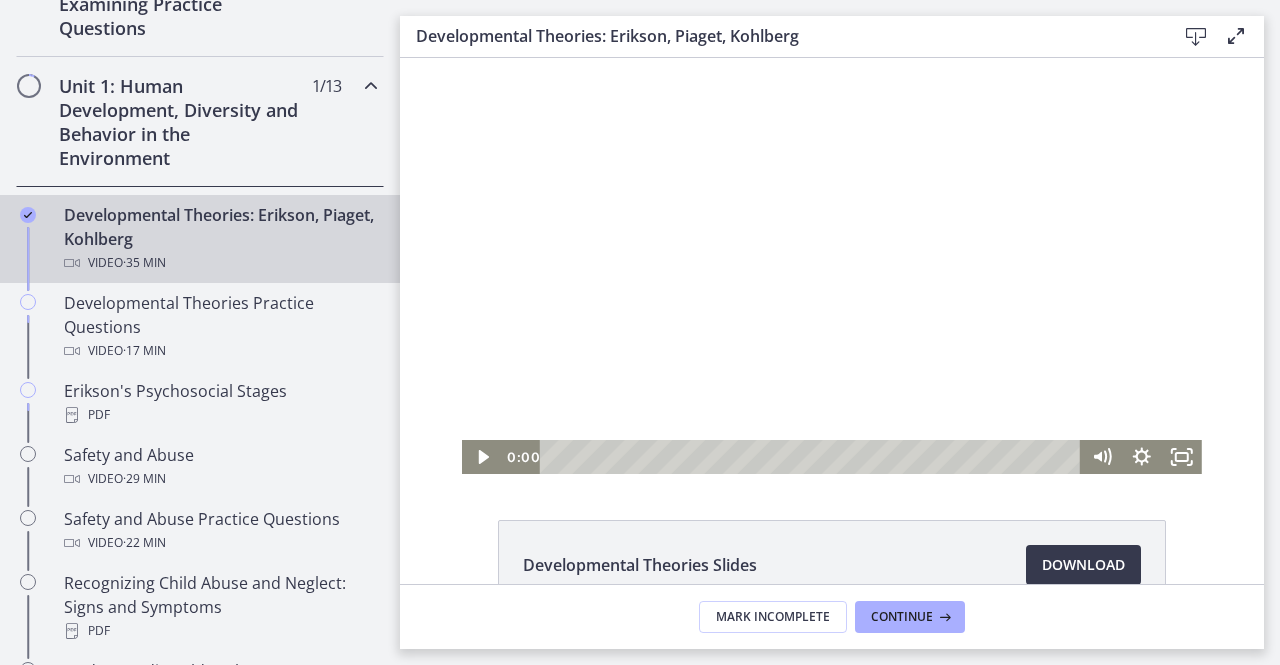 click at bounding box center [832, 266] 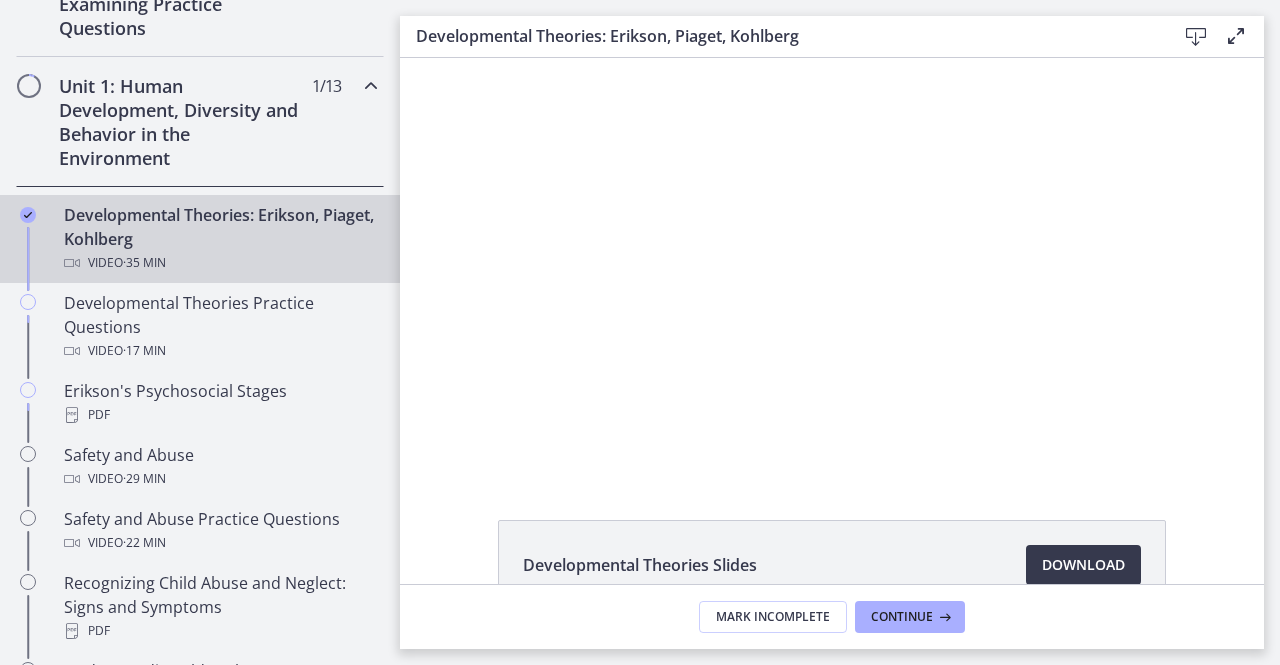click at bounding box center (462, 58) 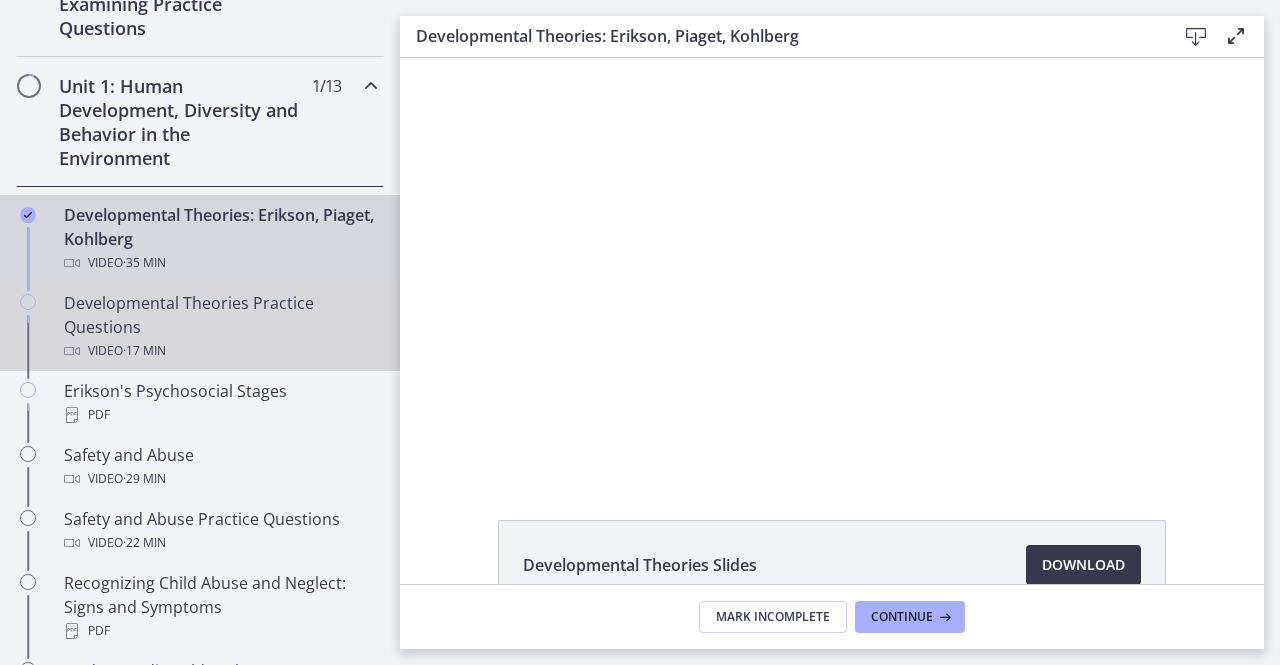 click on "Developmental Theories Practice Questions
Video
·  17 min" at bounding box center [220, 327] 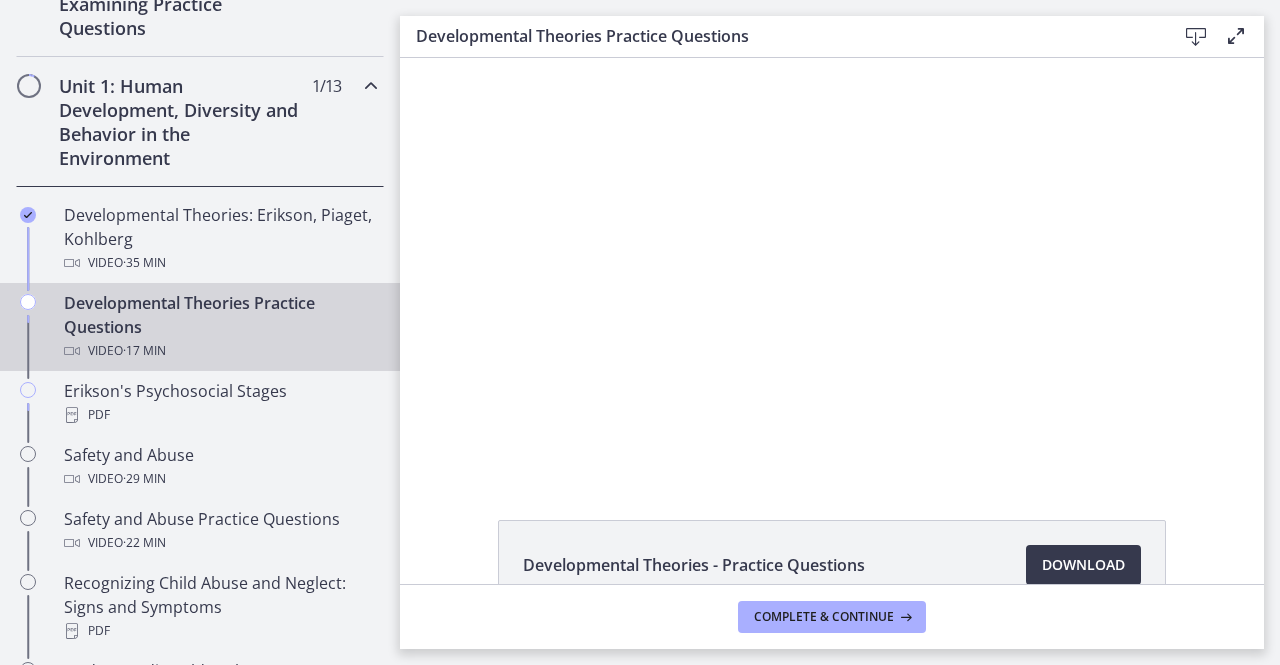 scroll, scrollTop: 0, scrollLeft: 0, axis: both 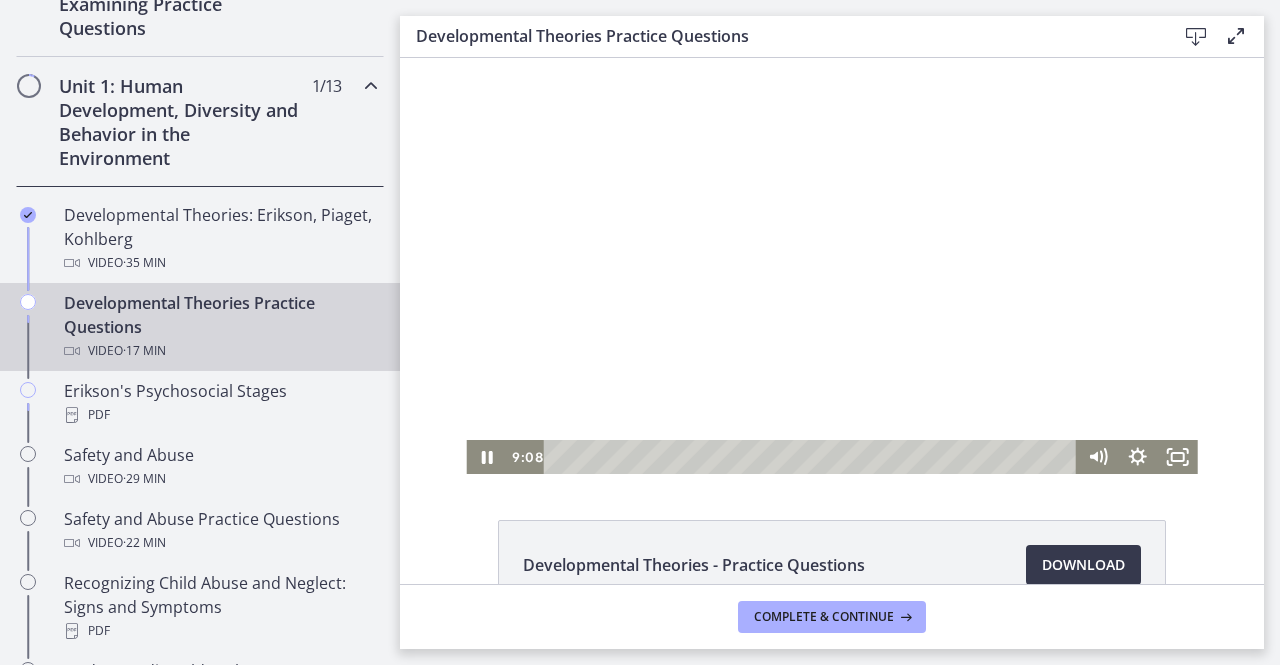 click at bounding box center (831, 266) 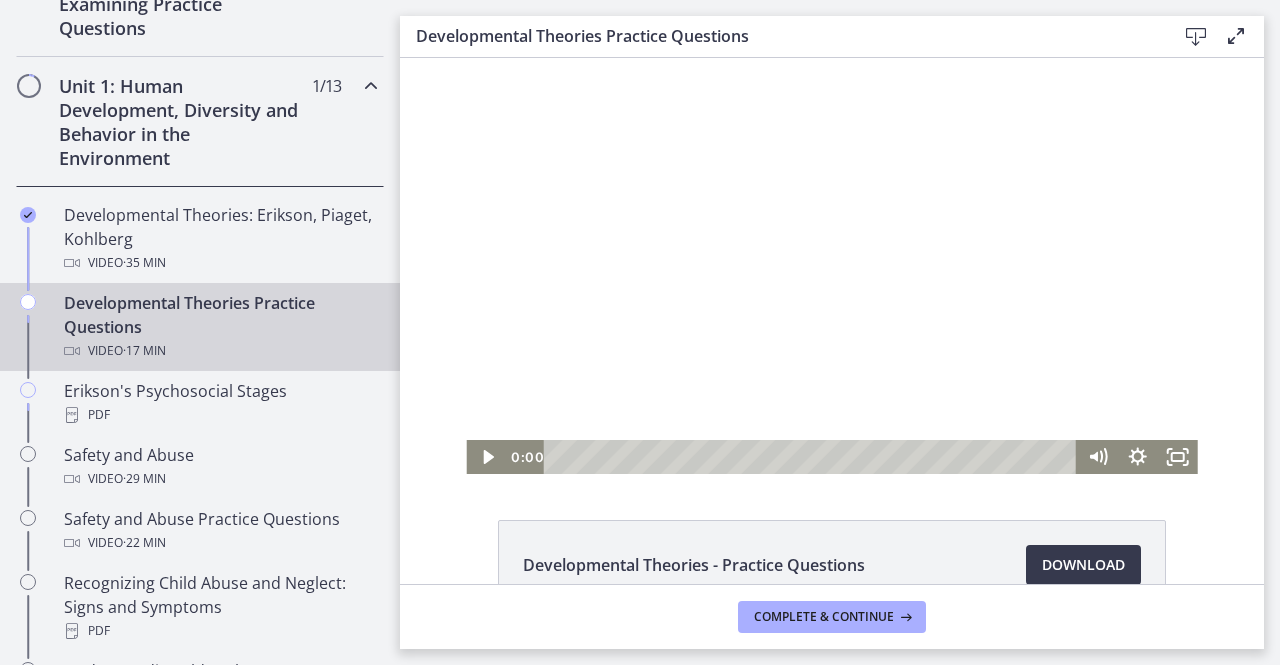 drag, startPoint x: 820, startPoint y: 458, endPoint x: 391, endPoint y: 480, distance: 429.56372 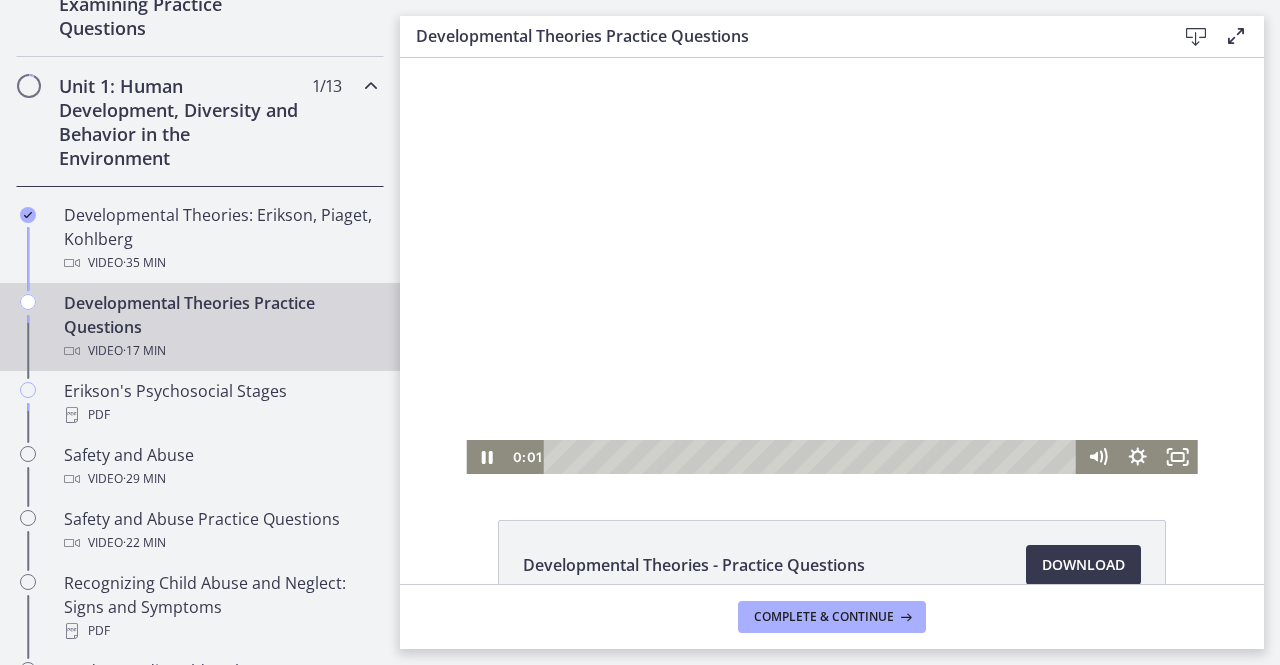 click at bounding box center (831, 266) 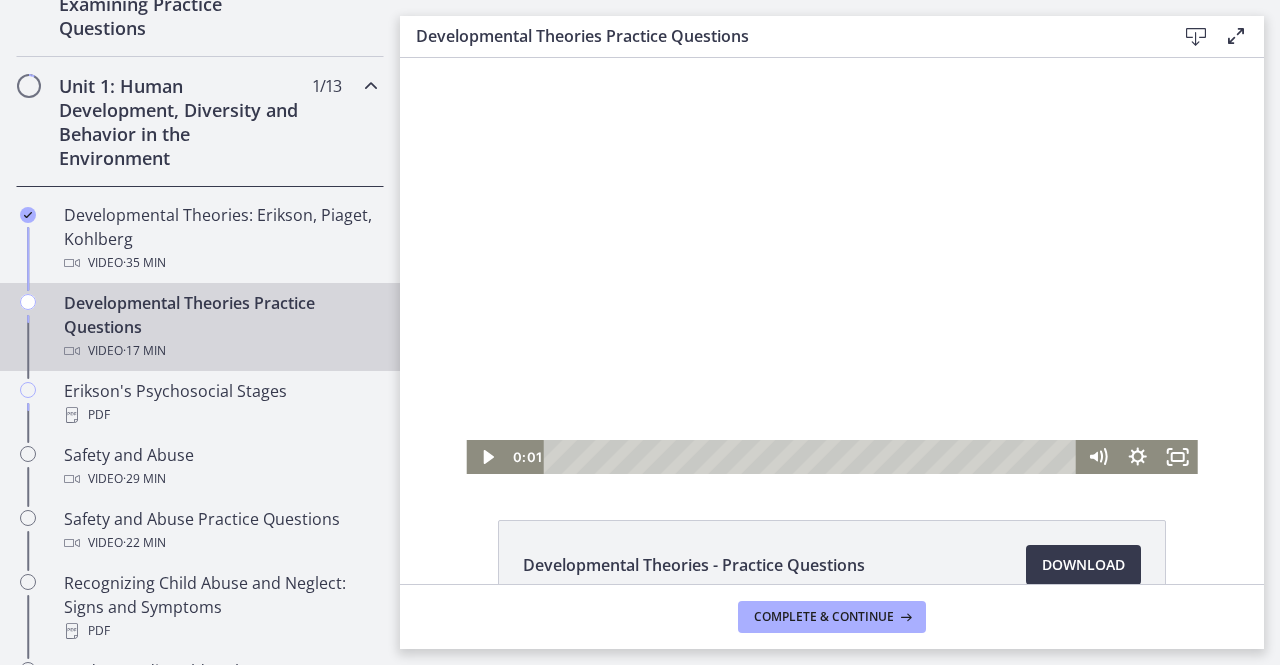 type 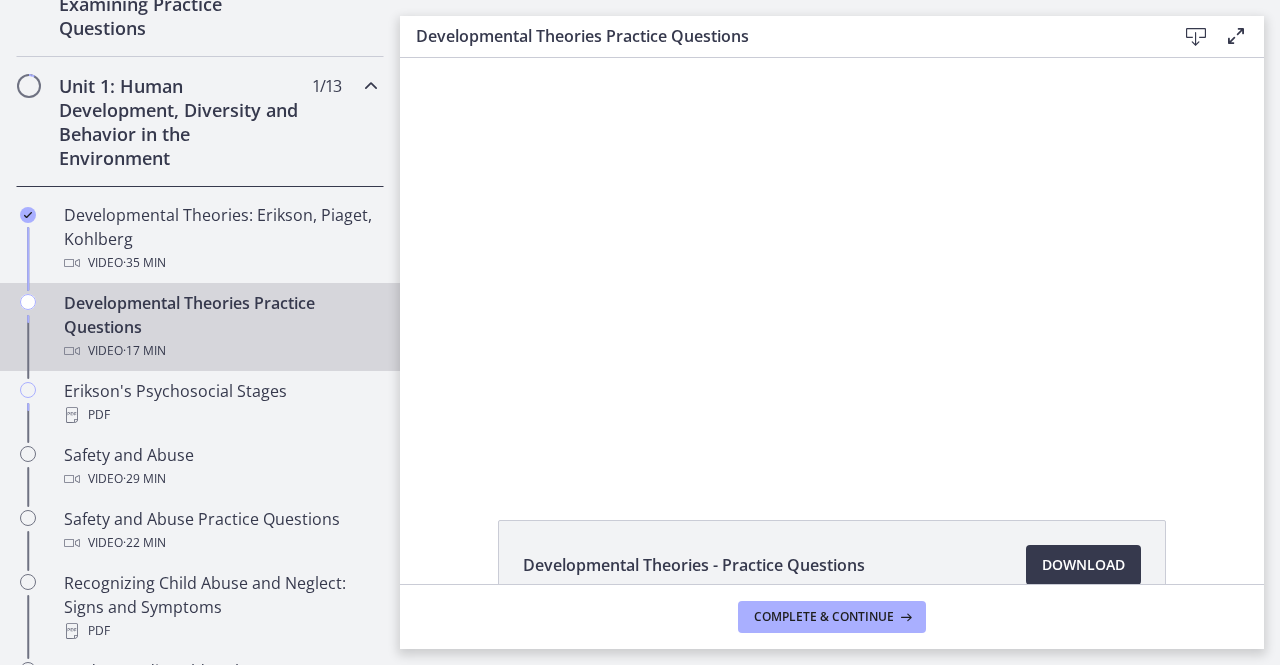 click at bounding box center [466, 58] 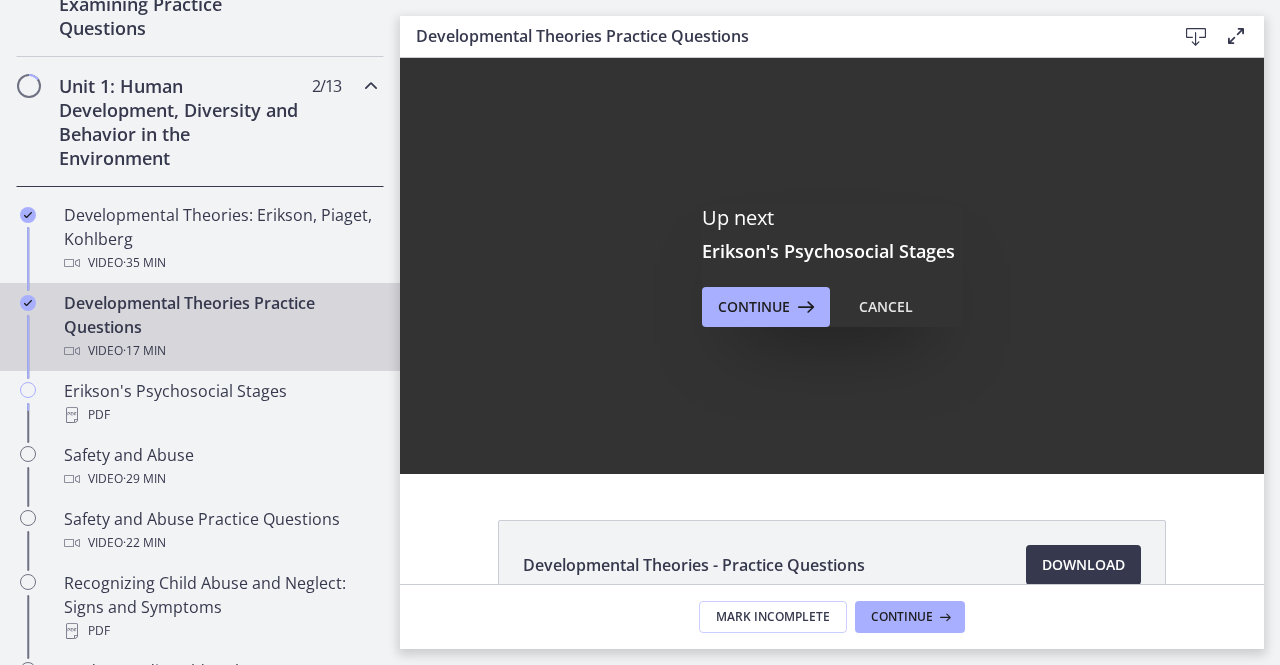 scroll, scrollTop: 0, scrollLeft: 0, axis: both 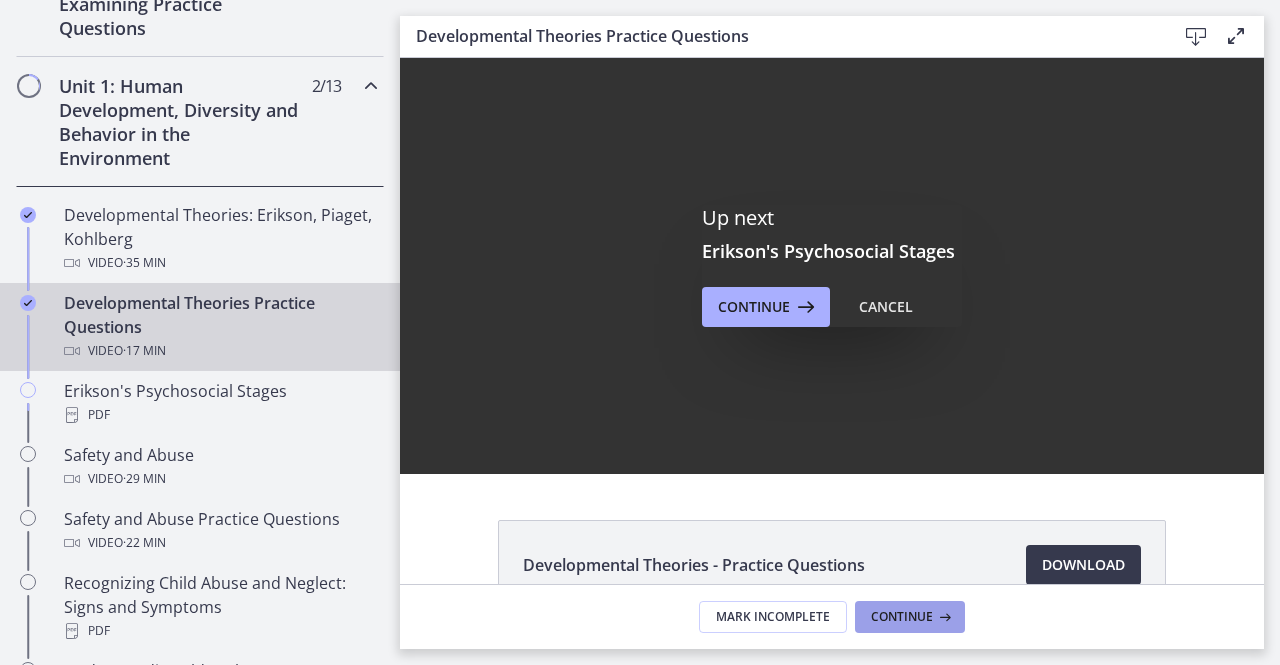 click on "Continue" at bounding box center (910, 617) 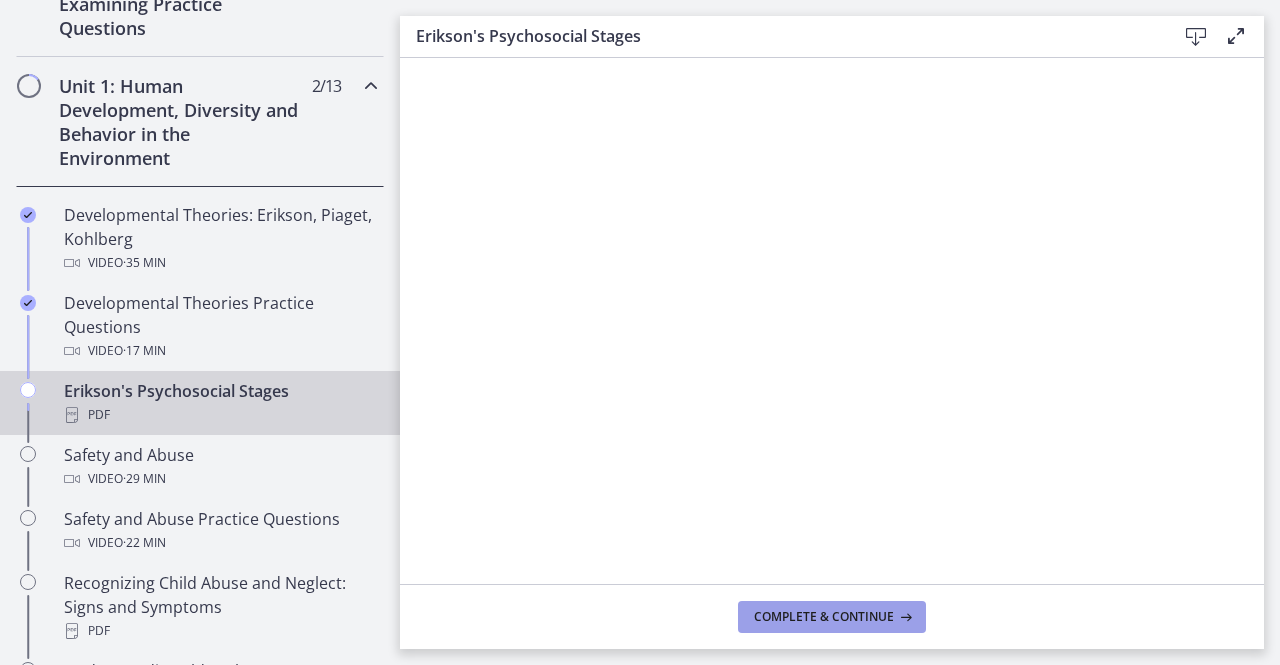 click on "Complete & continue" at bounding box center [824, 617] 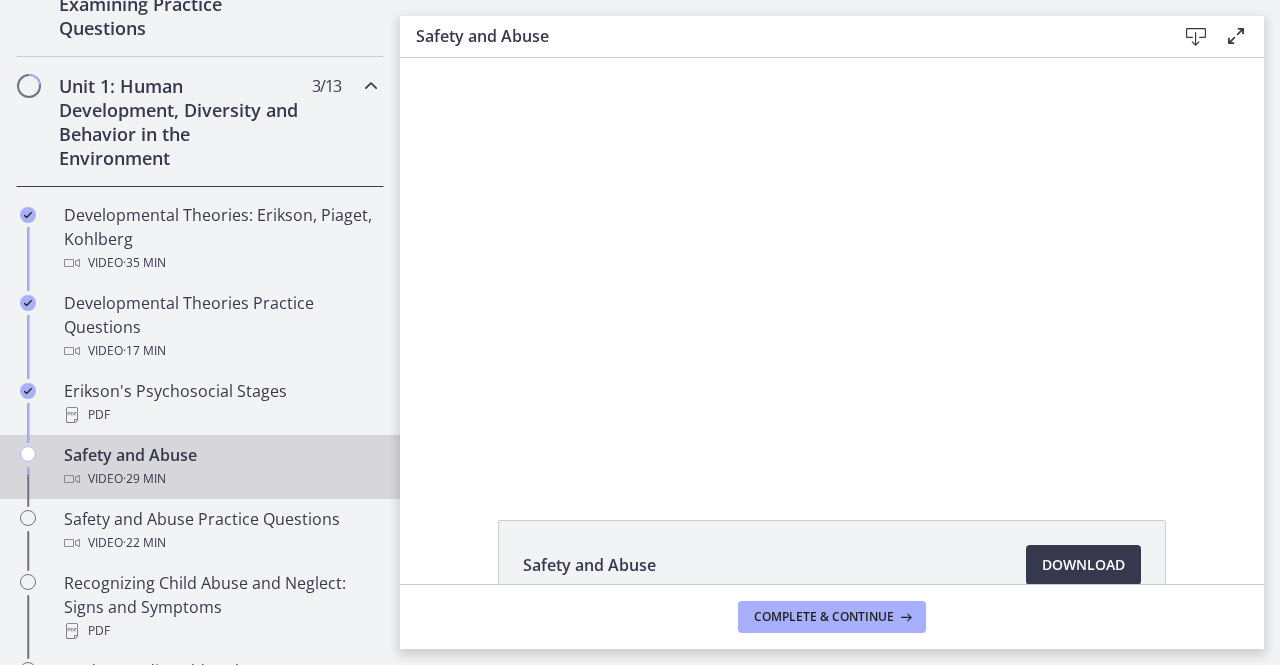 scroll, scrollTop: 0, scrollLeft: 0, axis: both 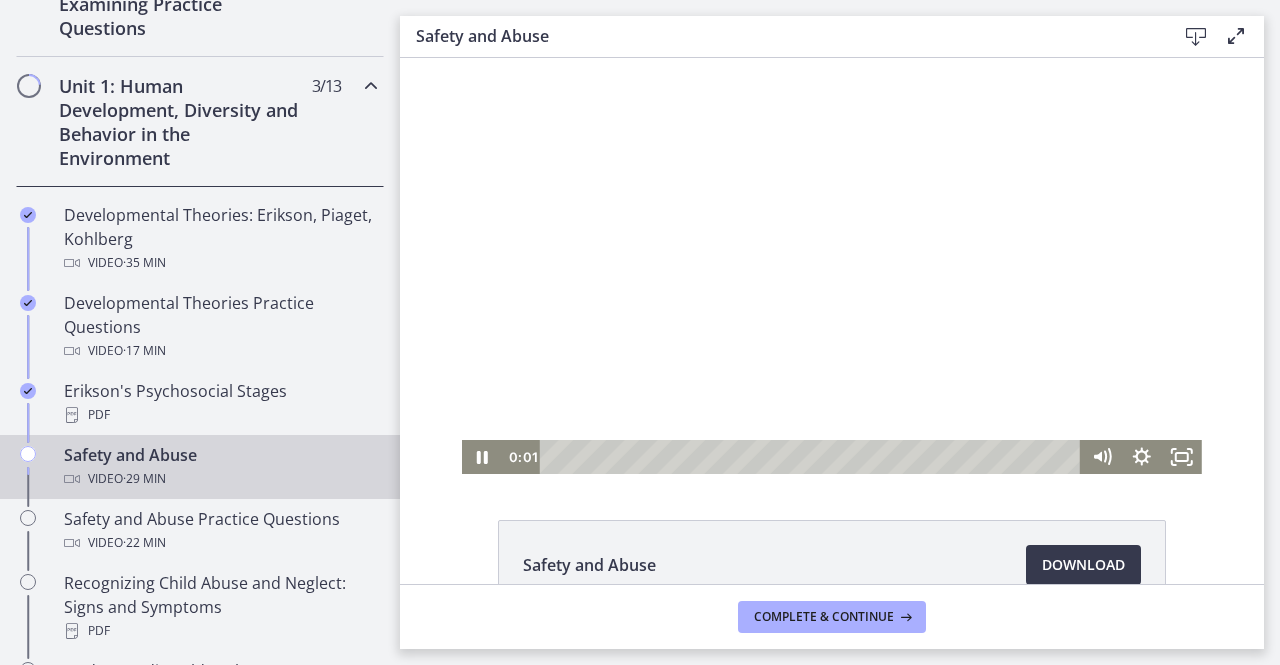 click at bounding box center [832, 266] 